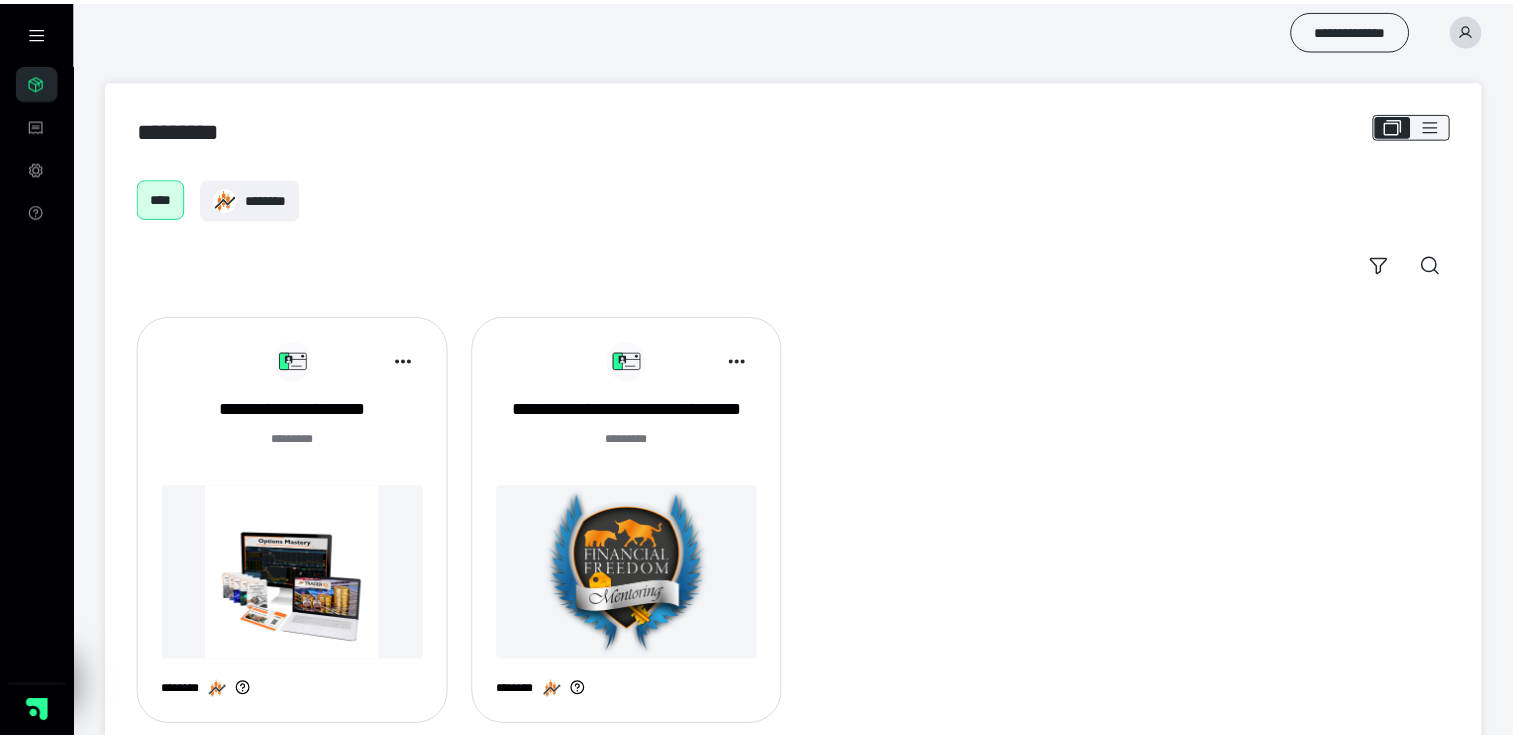 scroll, scrollTop: 0, scrollLeft: 0, axis: both 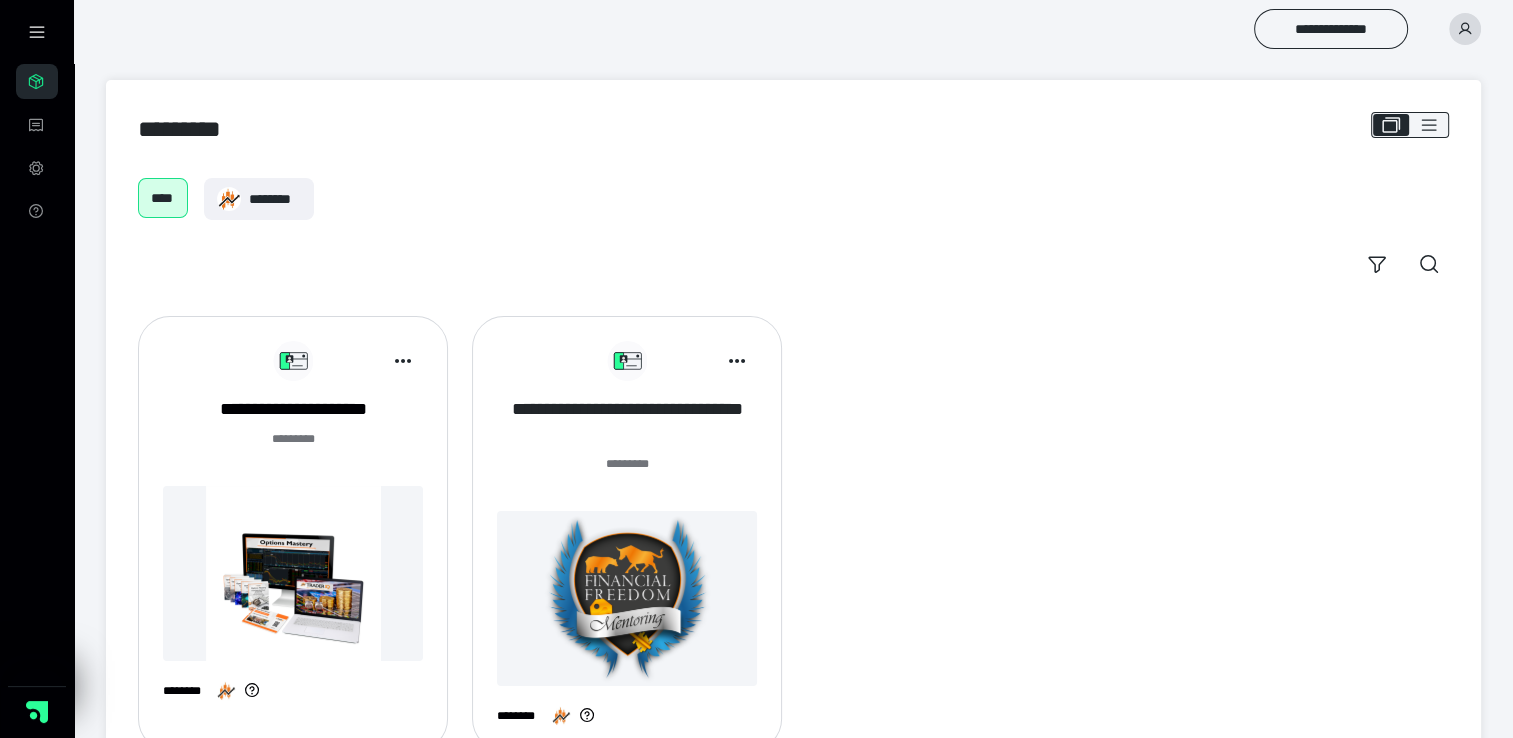 click on "**********" at bounding box center [627, 422] 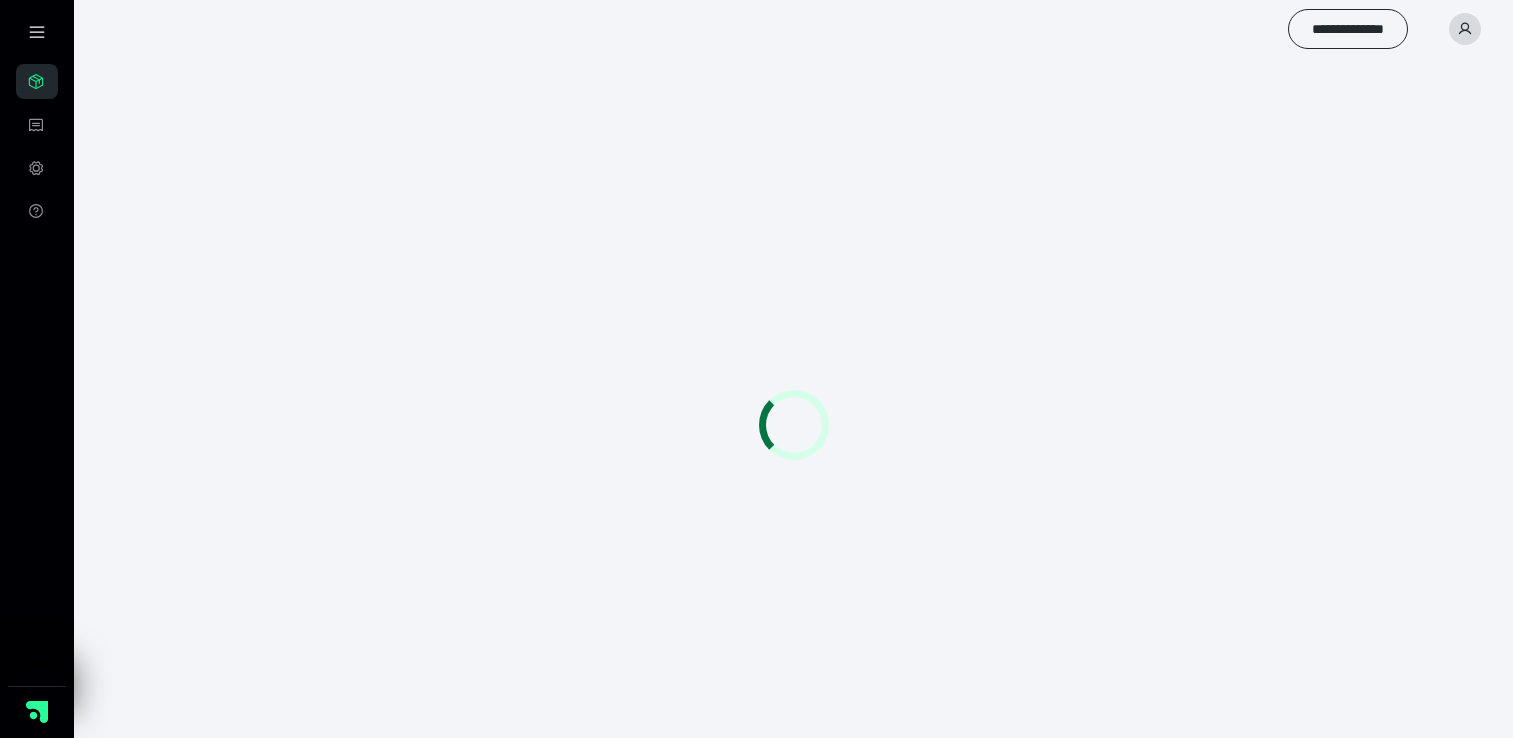 scroll, scrollTop: 0, scrollLeft: 0, axis: both 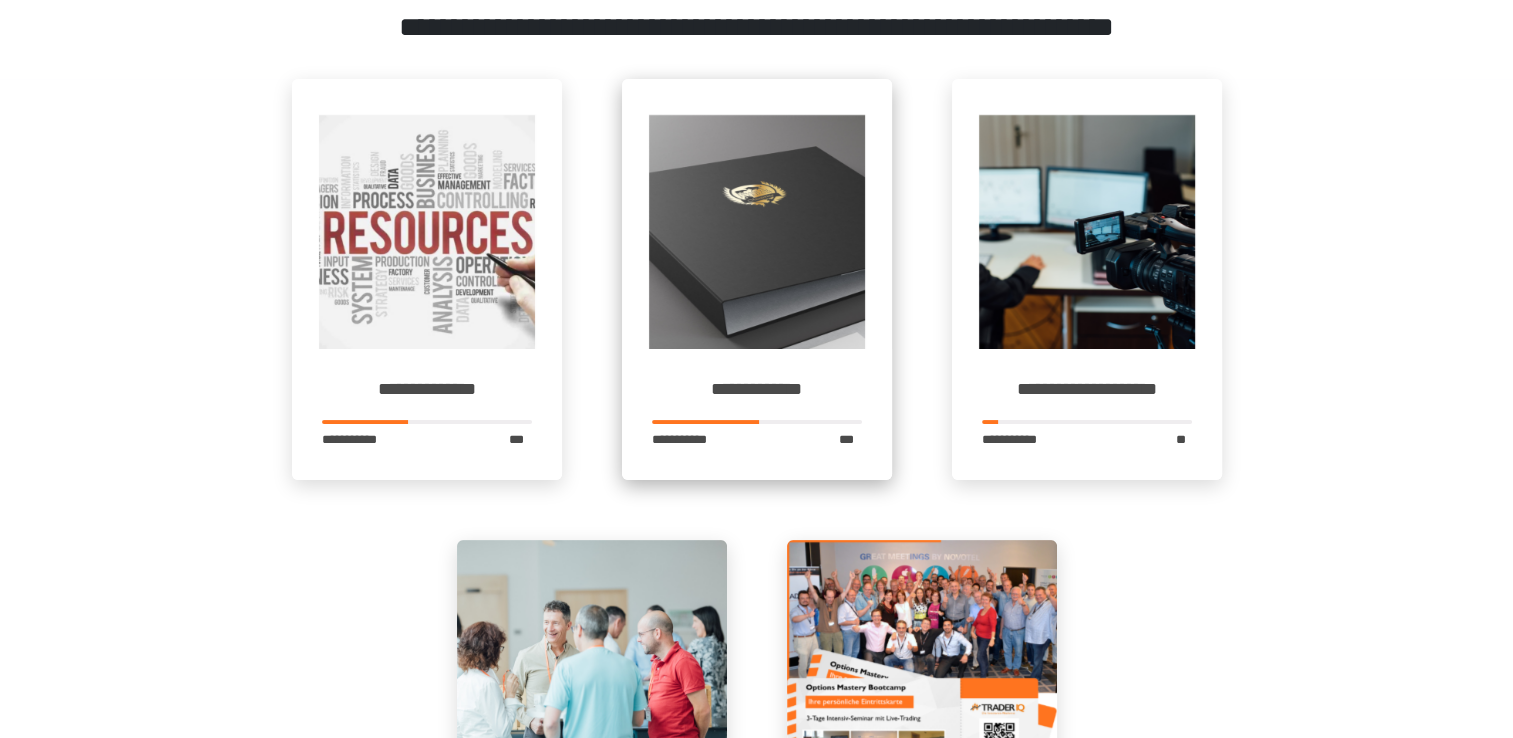 click on "**********" at bounding box center (757, 390) 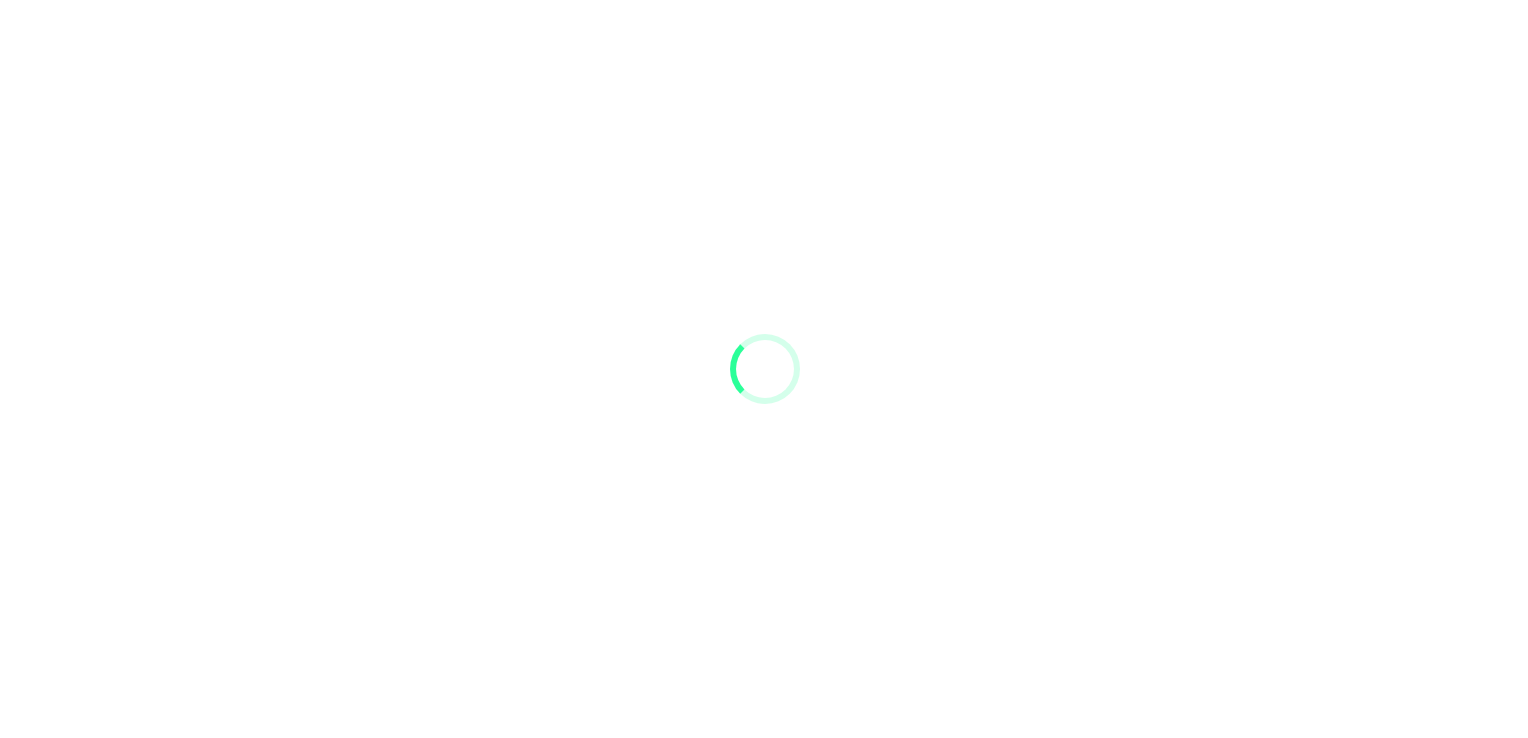 scroll, scrollTop: 0, scrollLeft: 0, axis: both 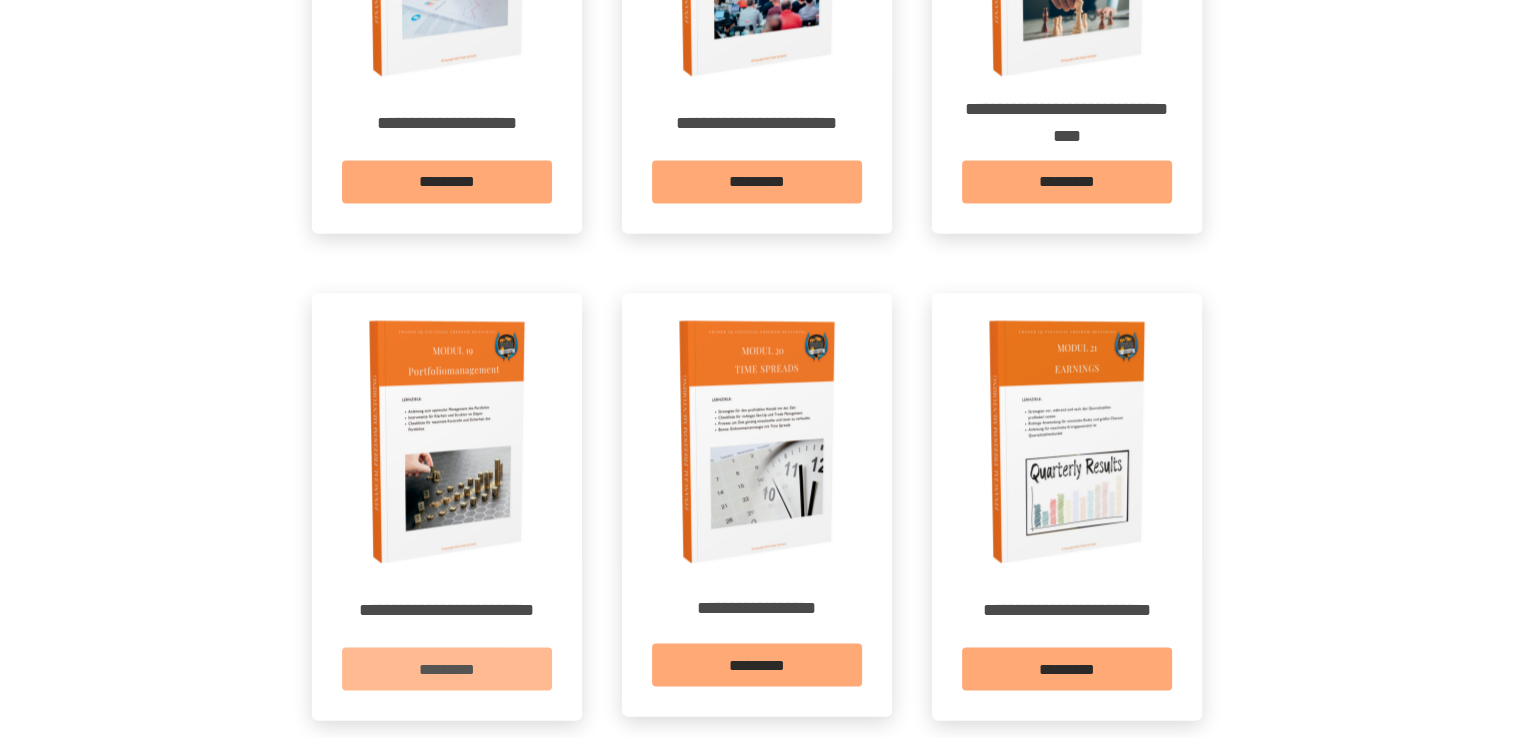 click on "*********" at bounding box center [447, 668] 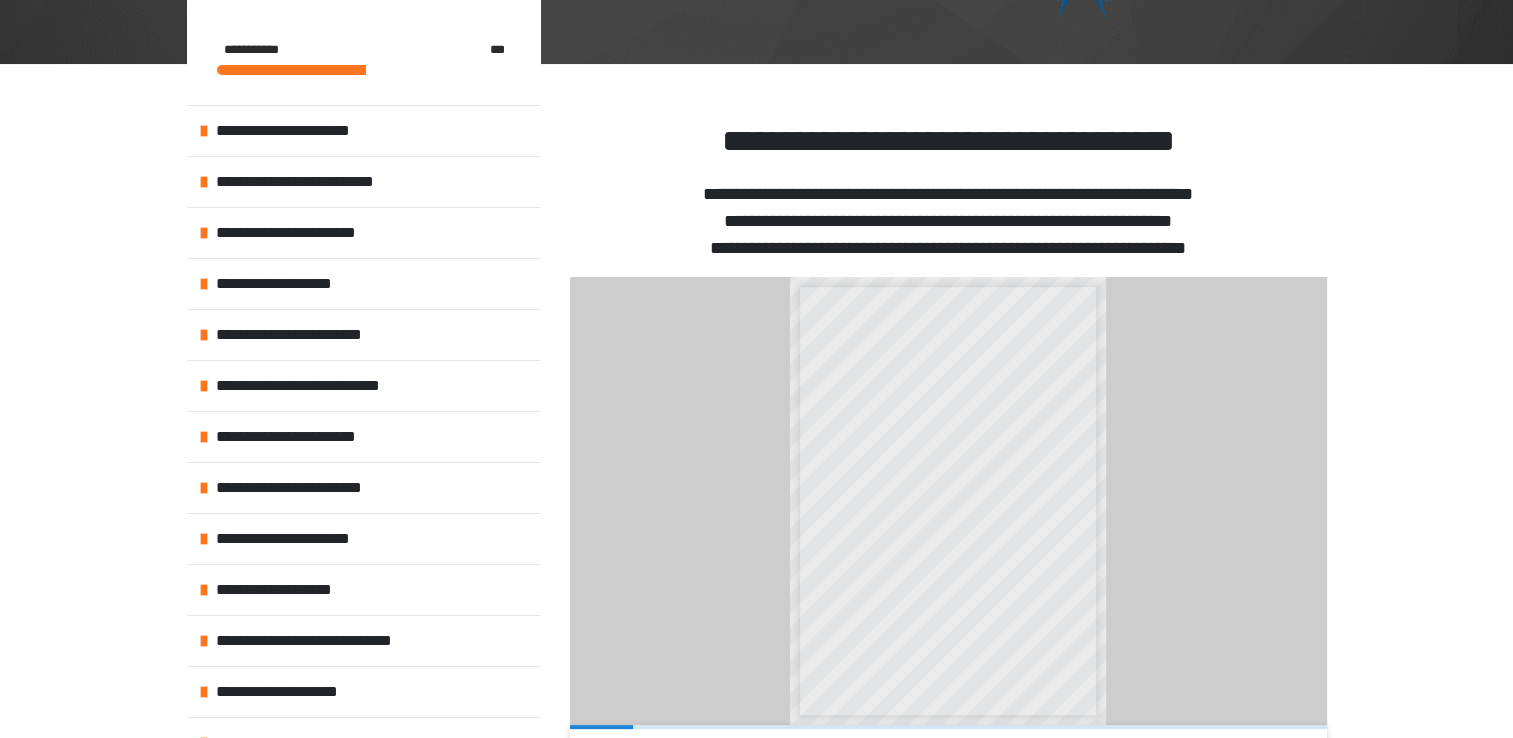 scroll, scrollTop: 400, scrollLeft: 0, axis: vertical 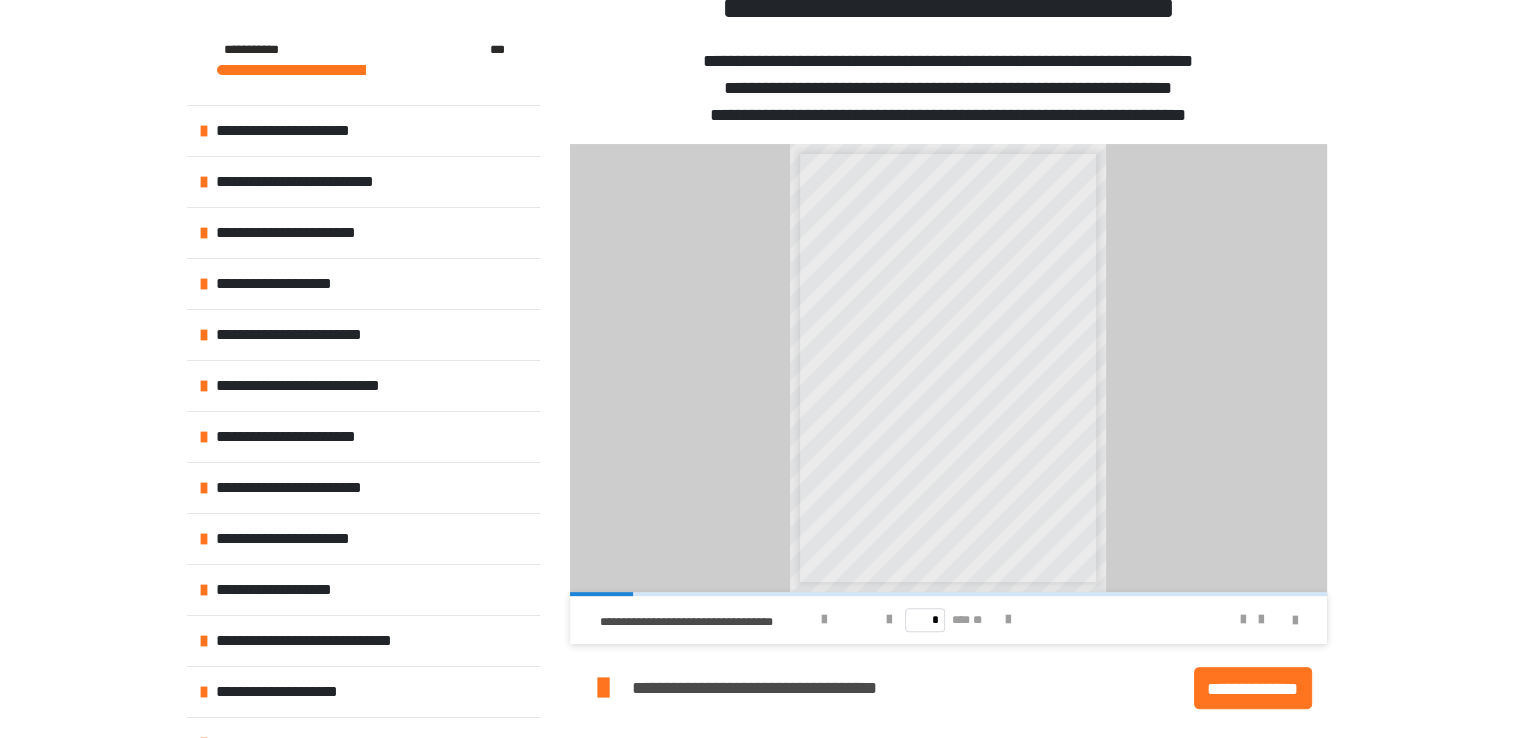 click on "**********" at bounding box center (1253, 688) 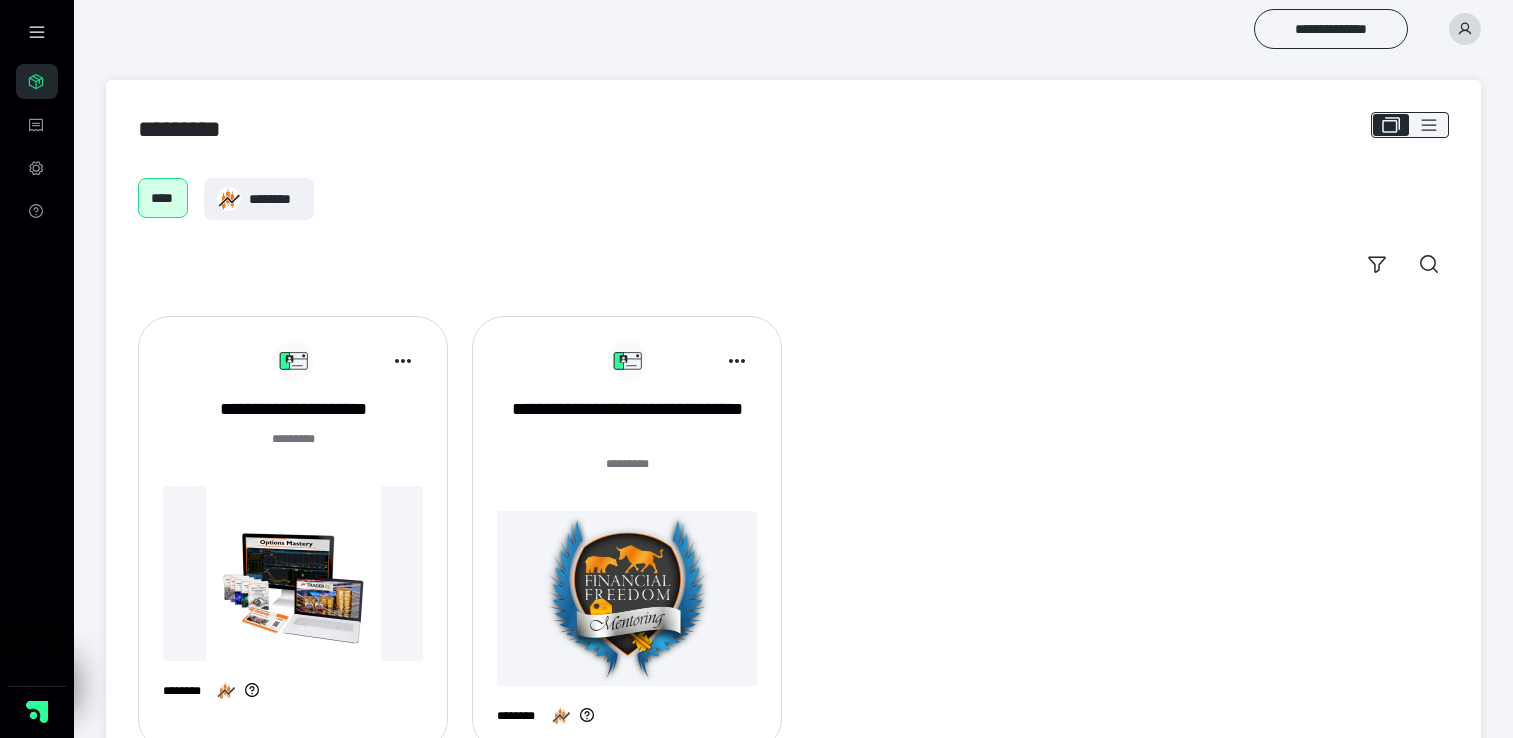 scroll, scrollTop: 0, scrollLeft: 0, axis: both 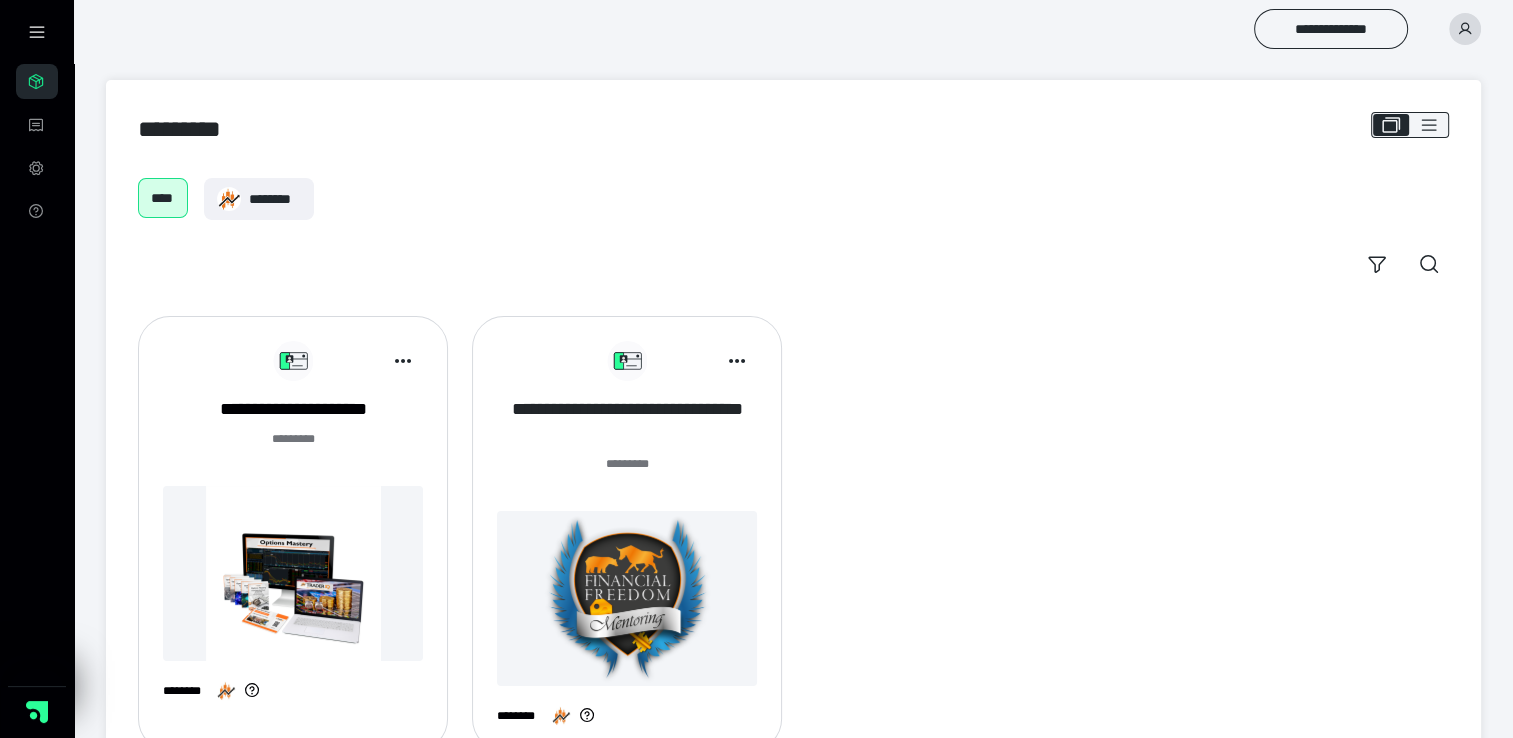 click on "**********" at bounding box center [627, 422] 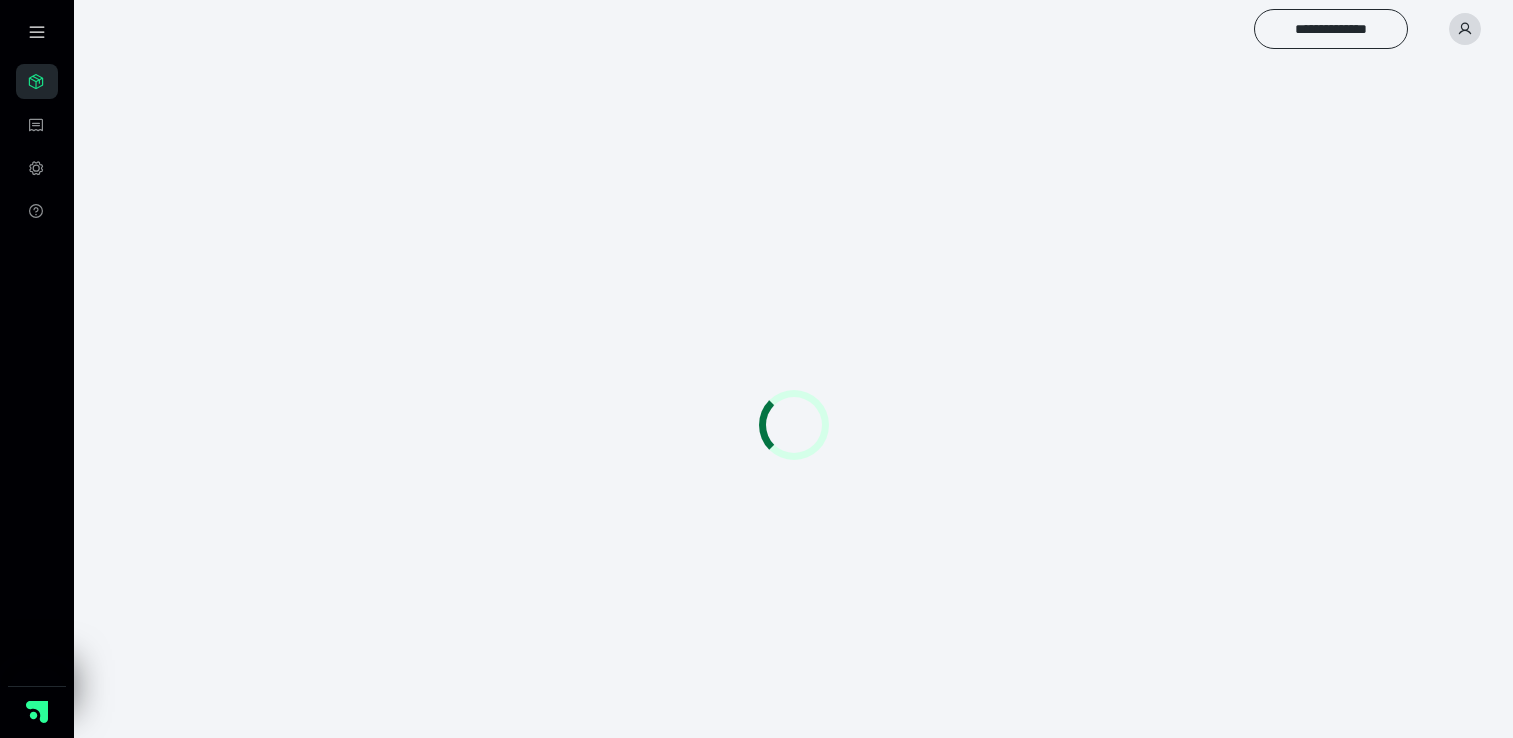 scroll, scrollTop: 0, scrollLeft: 0, axis: both 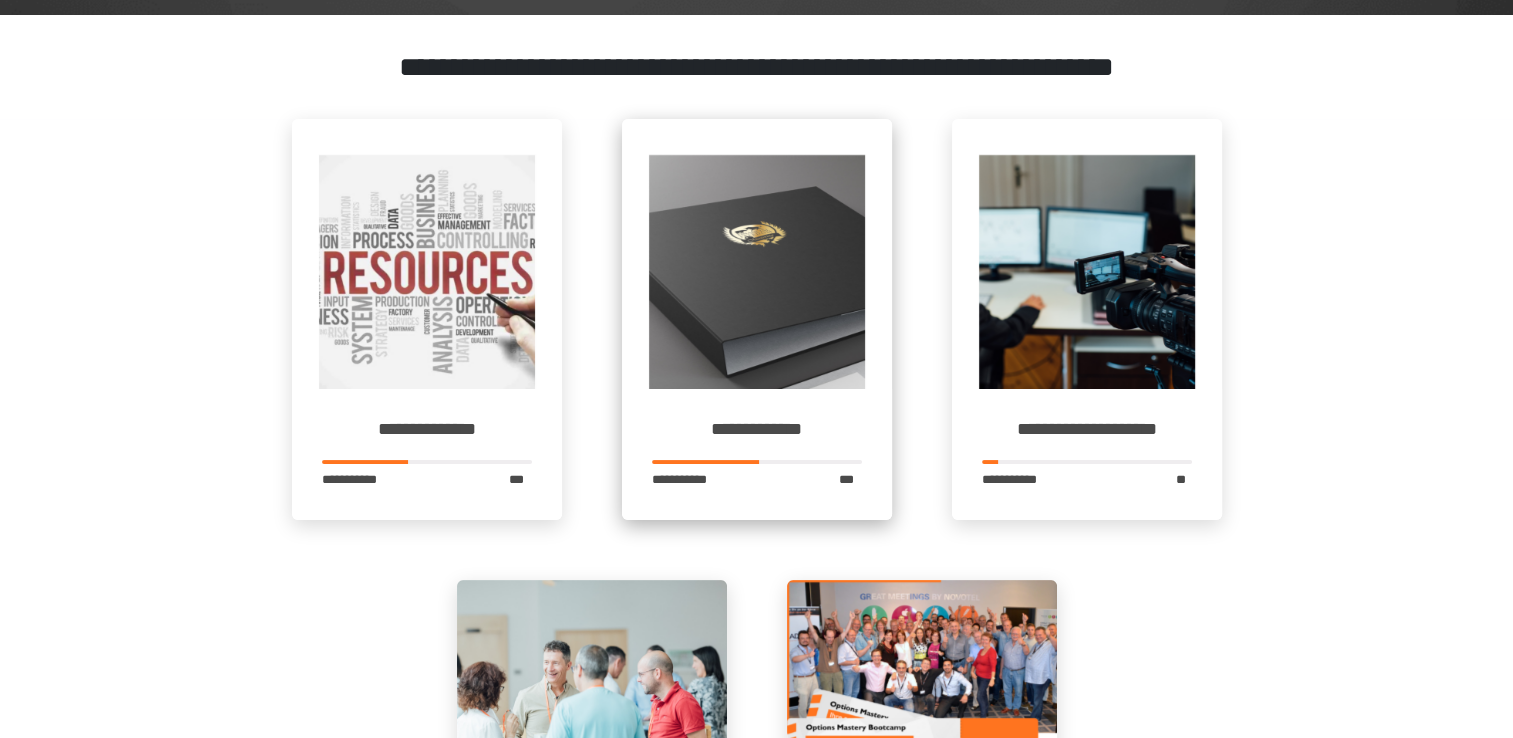 click on "**********" at bounding box center [757, 430] 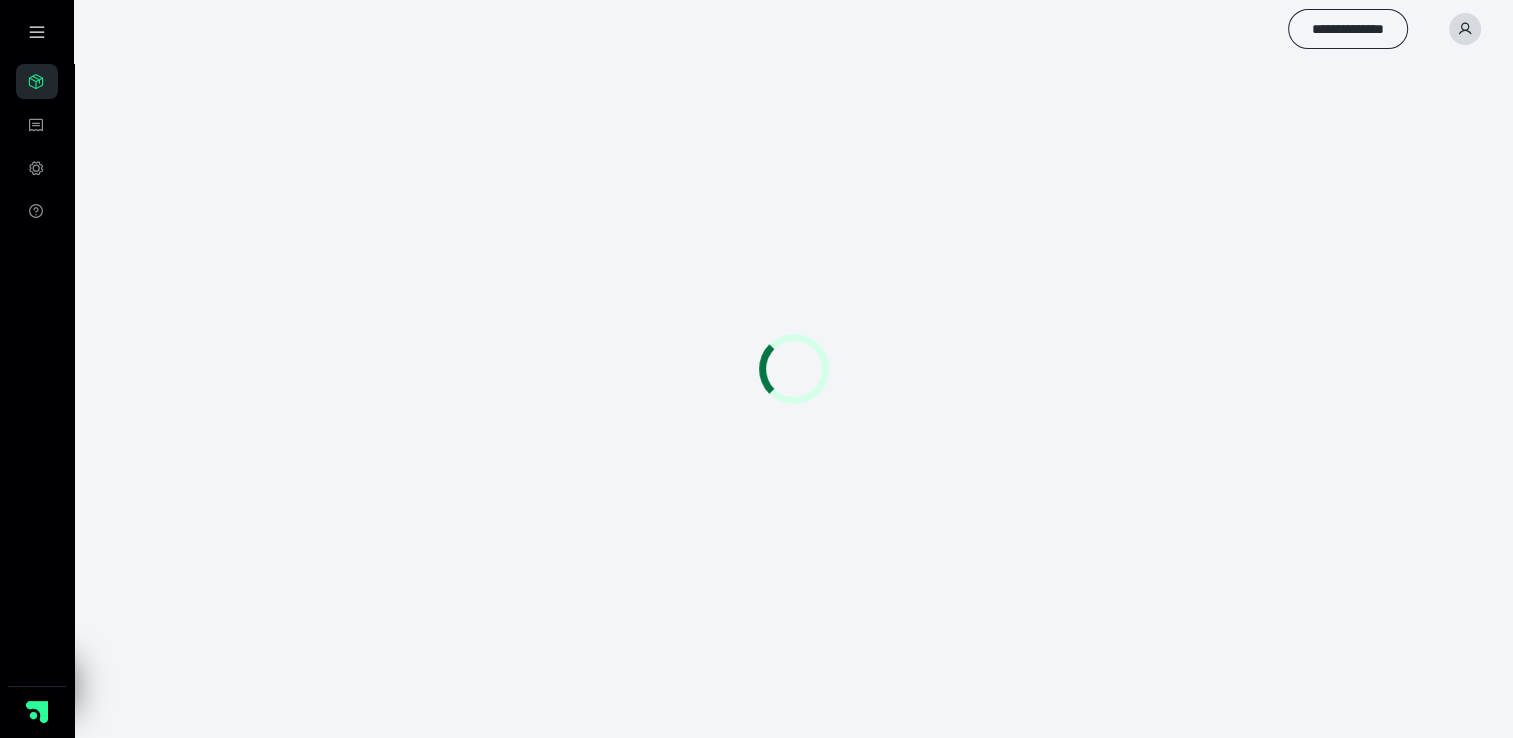scroll, scrollTop: 56, scrollLeft: 0, axis: vertical 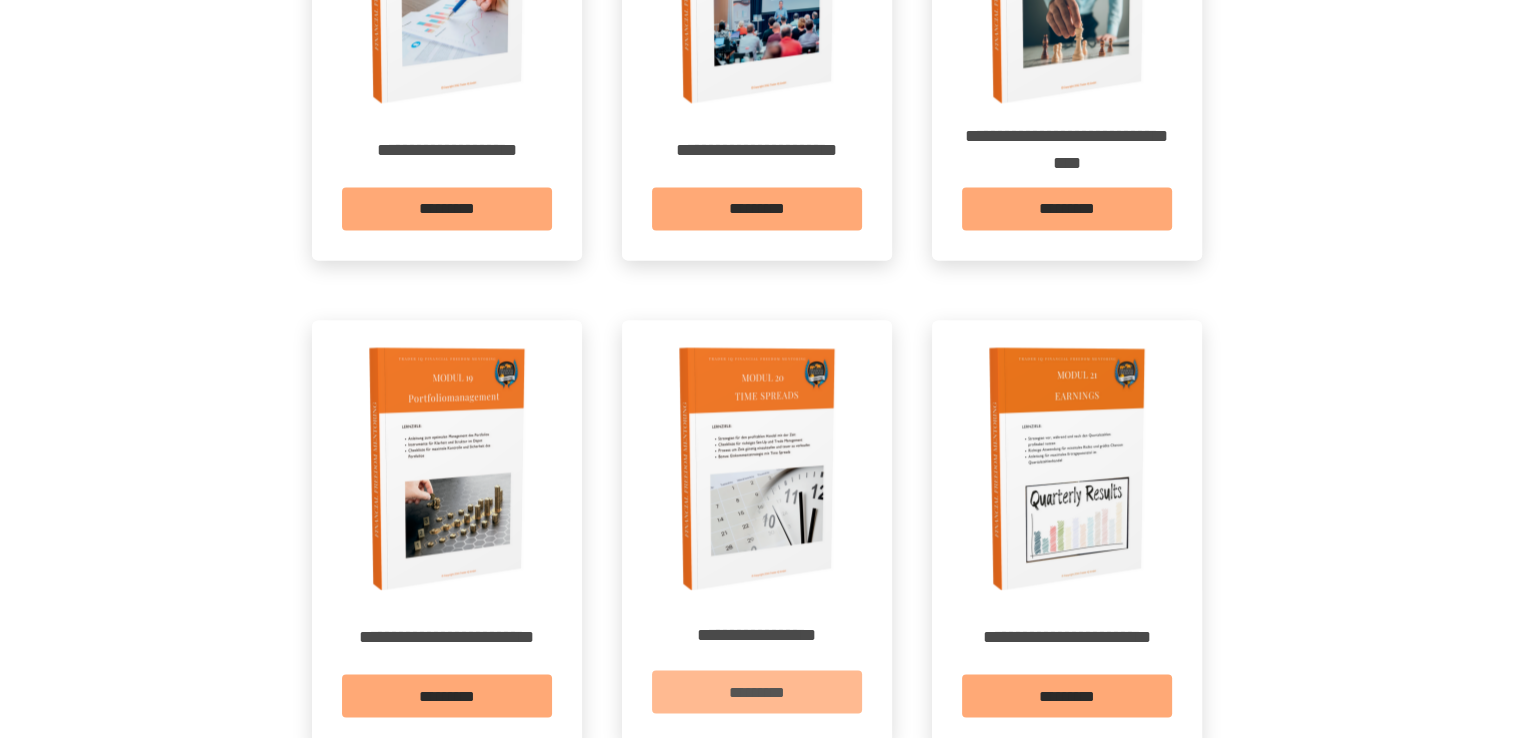 click on "*********" at bounding box center [757, 691] 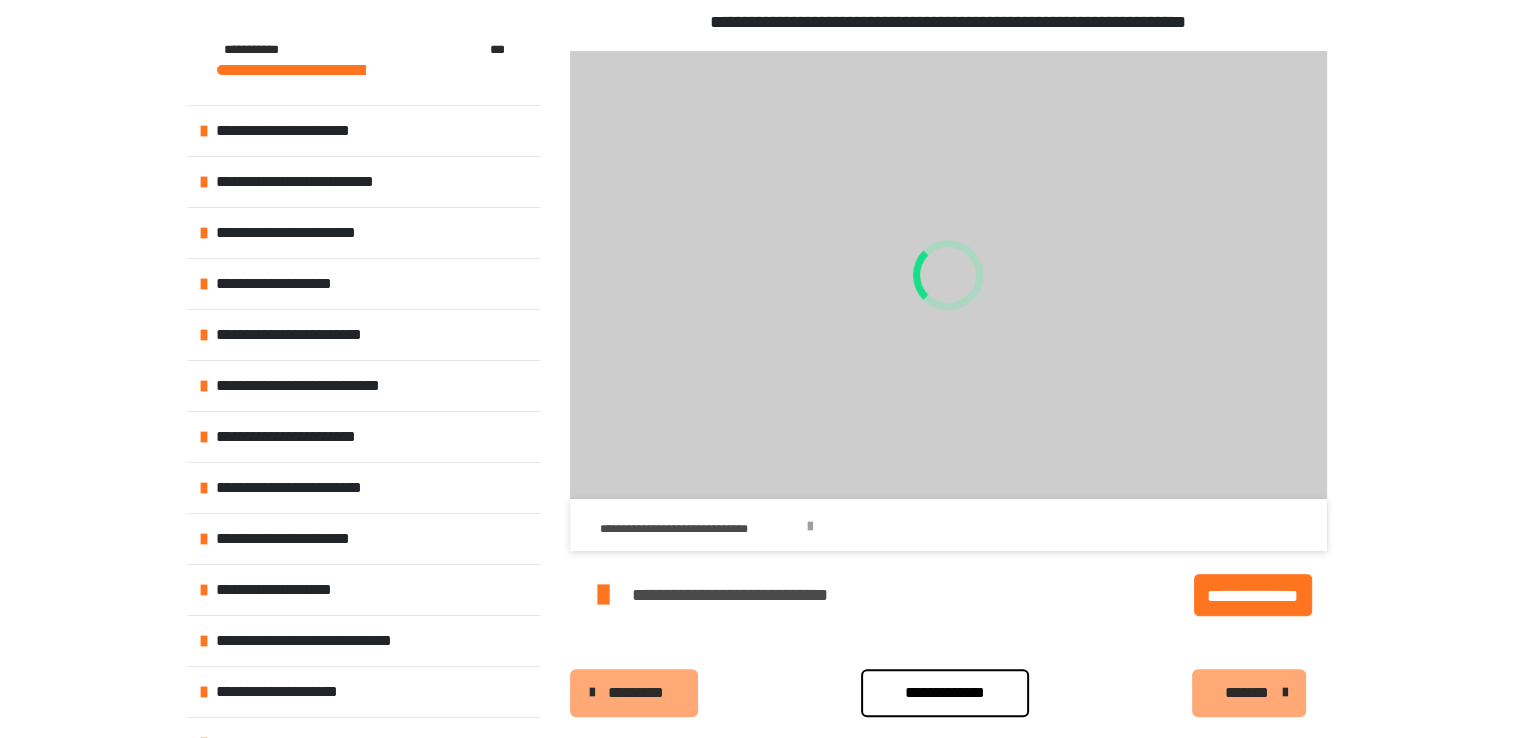 scroll, scrollTop: 572, scrollLeft: 0, axis: vertical 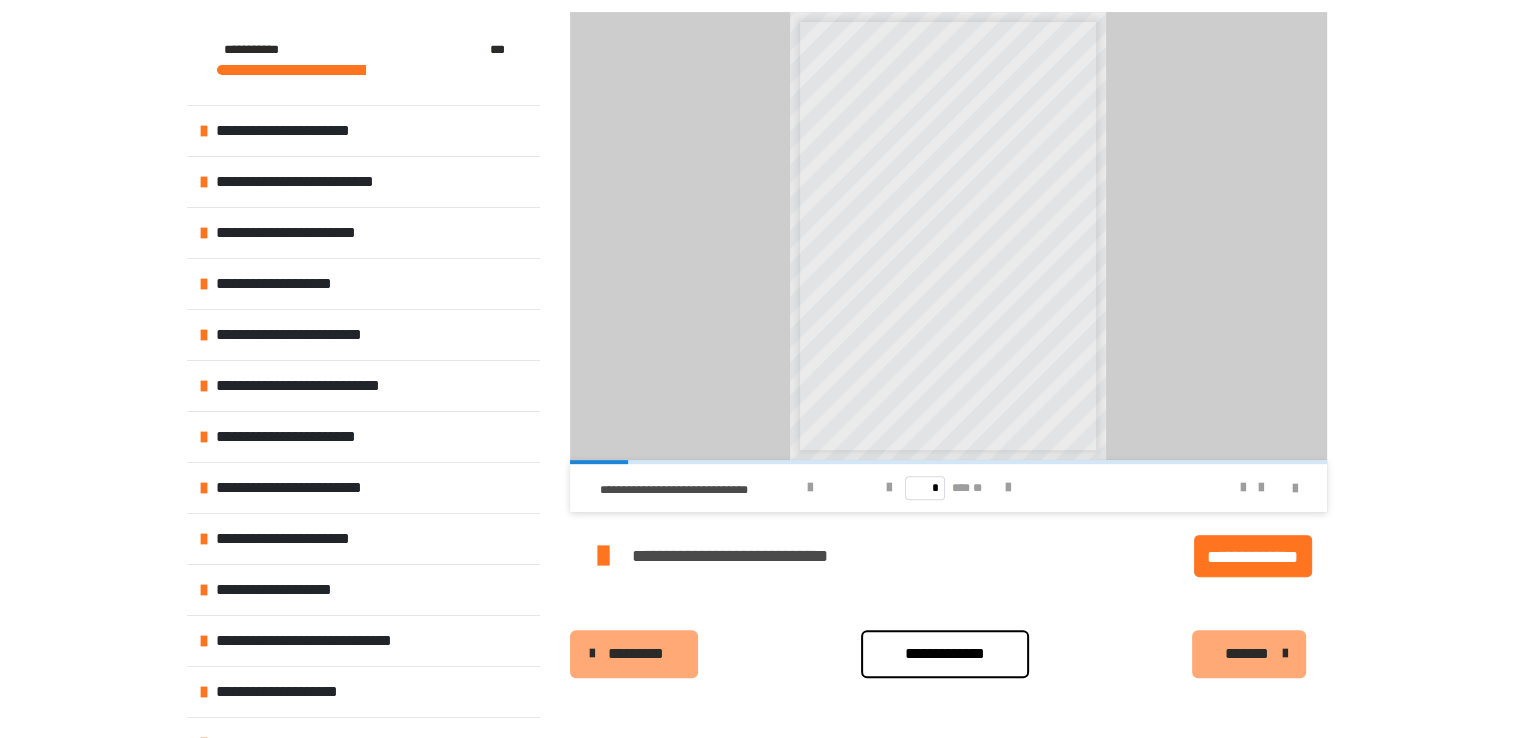 click on "*******" at bounding box center [1247, 654] 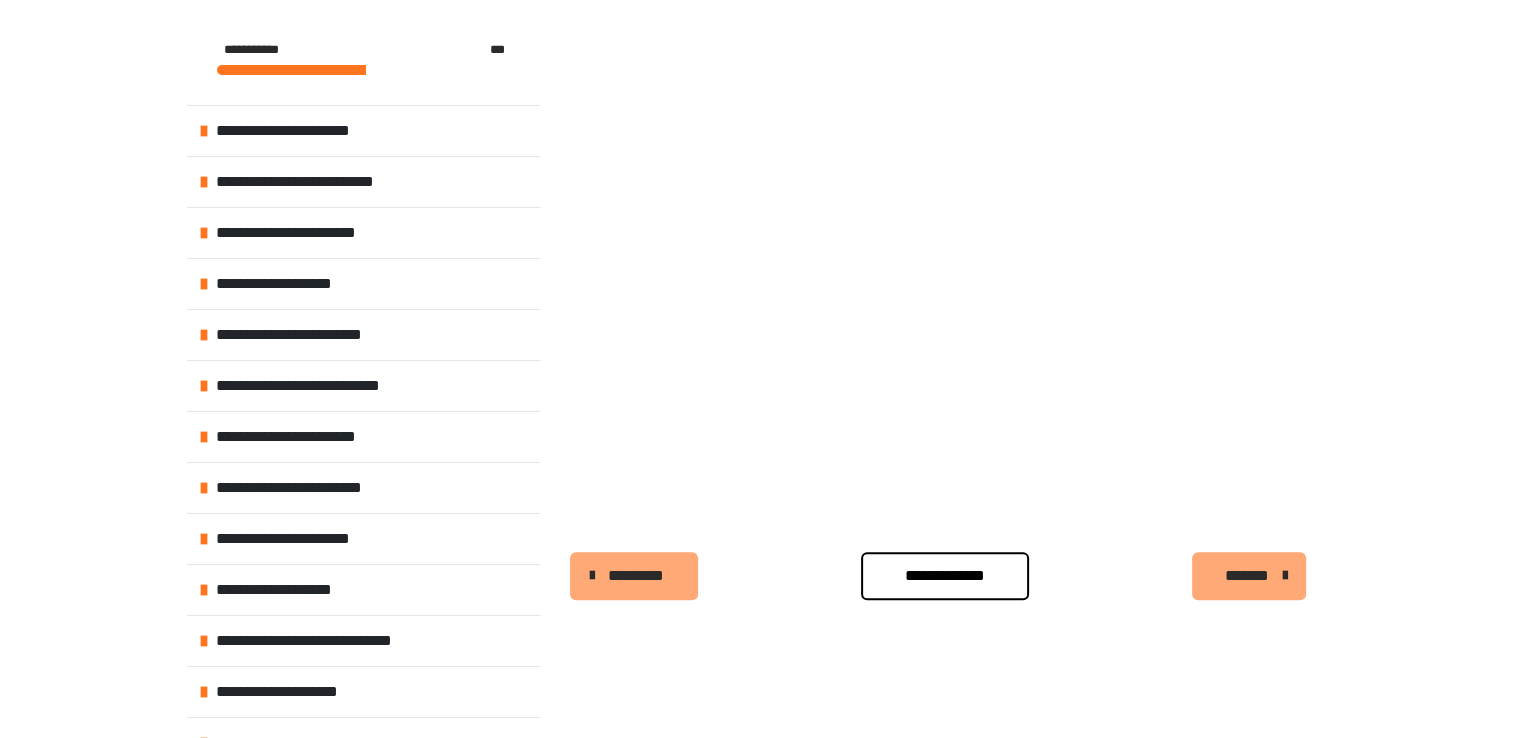 scroll, scrollTop: 391, scrollLeft: 0, axis: vertical 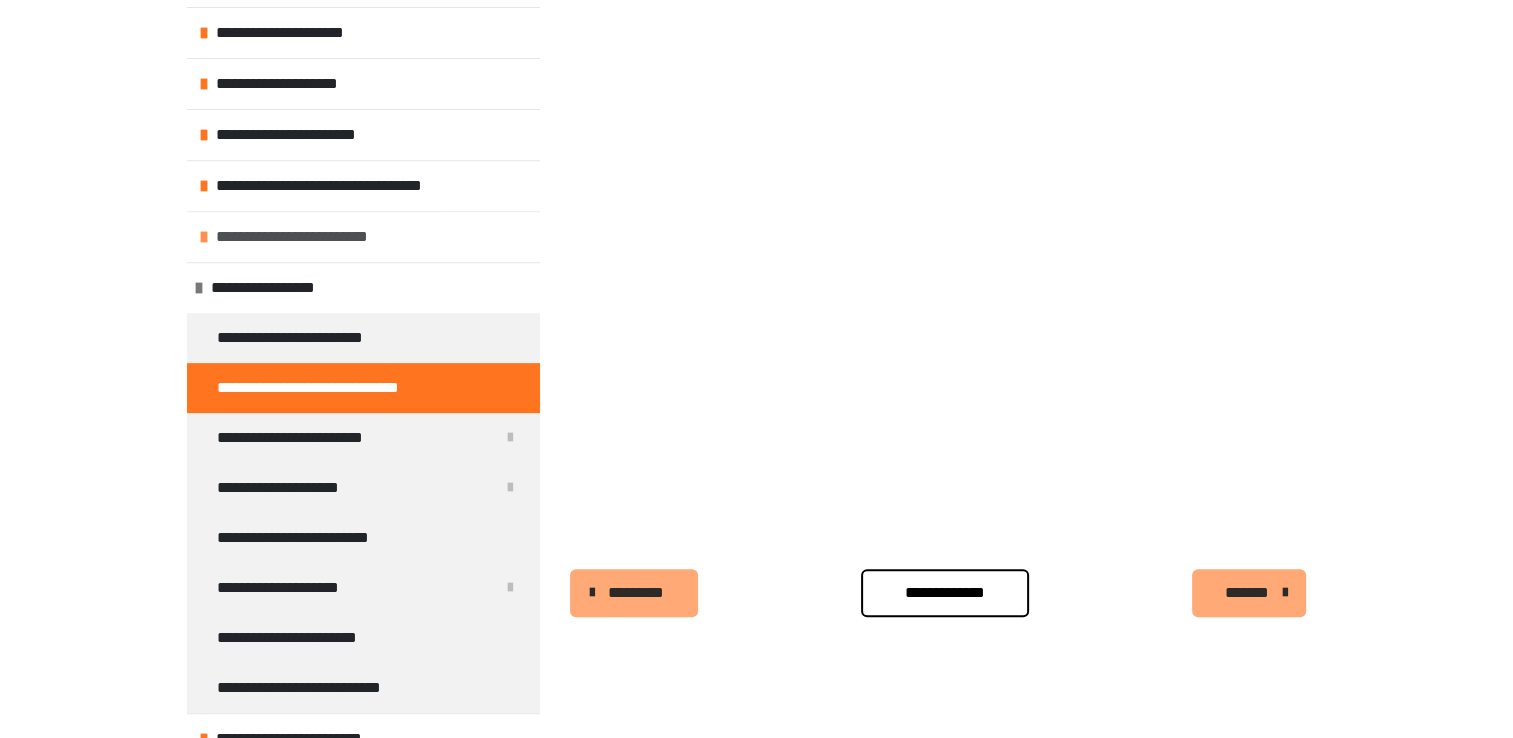 click on "**********" at bounding box center [329, 237] 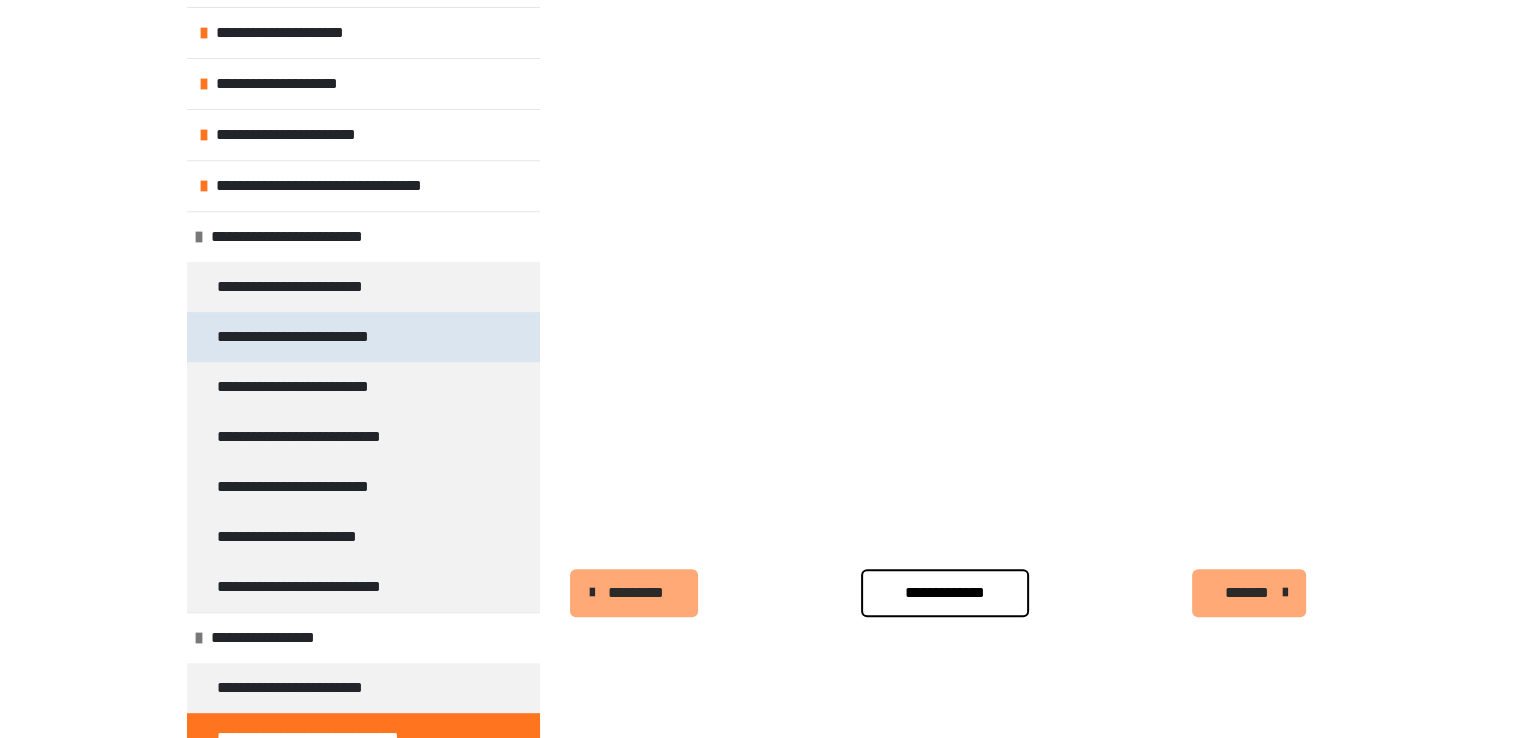 click on "**********" at bounding box center (300, 337) 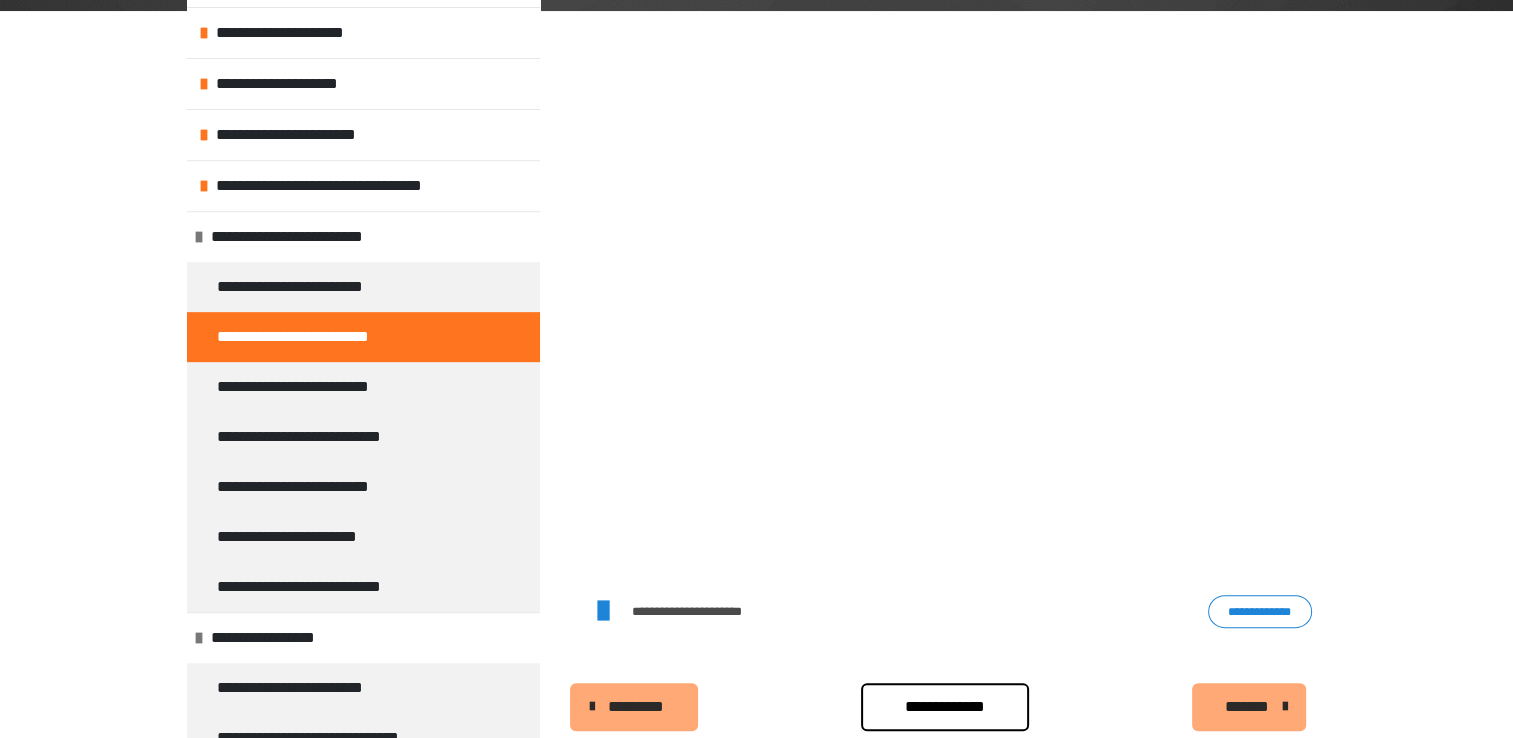 click on "**********" at bounding box center (1260, 612) 